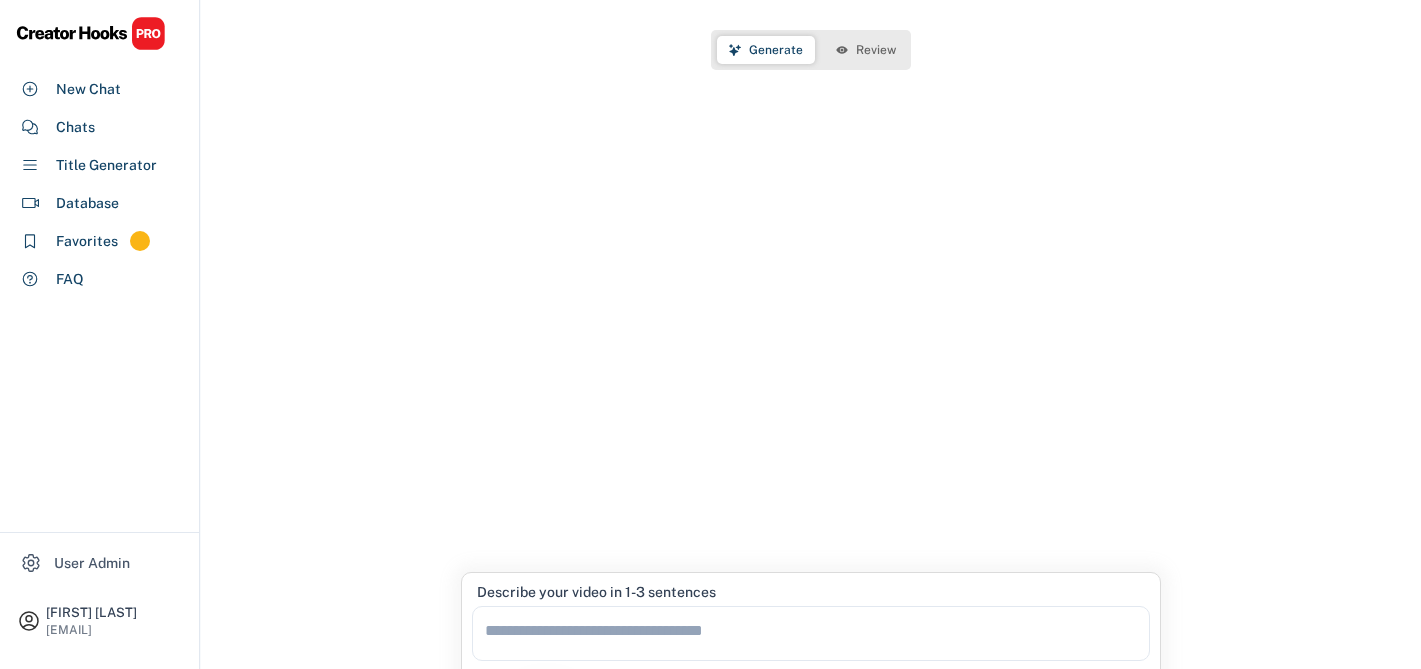 scroll, scrollTop: 98, scrollLeft: 0, axis: vertical 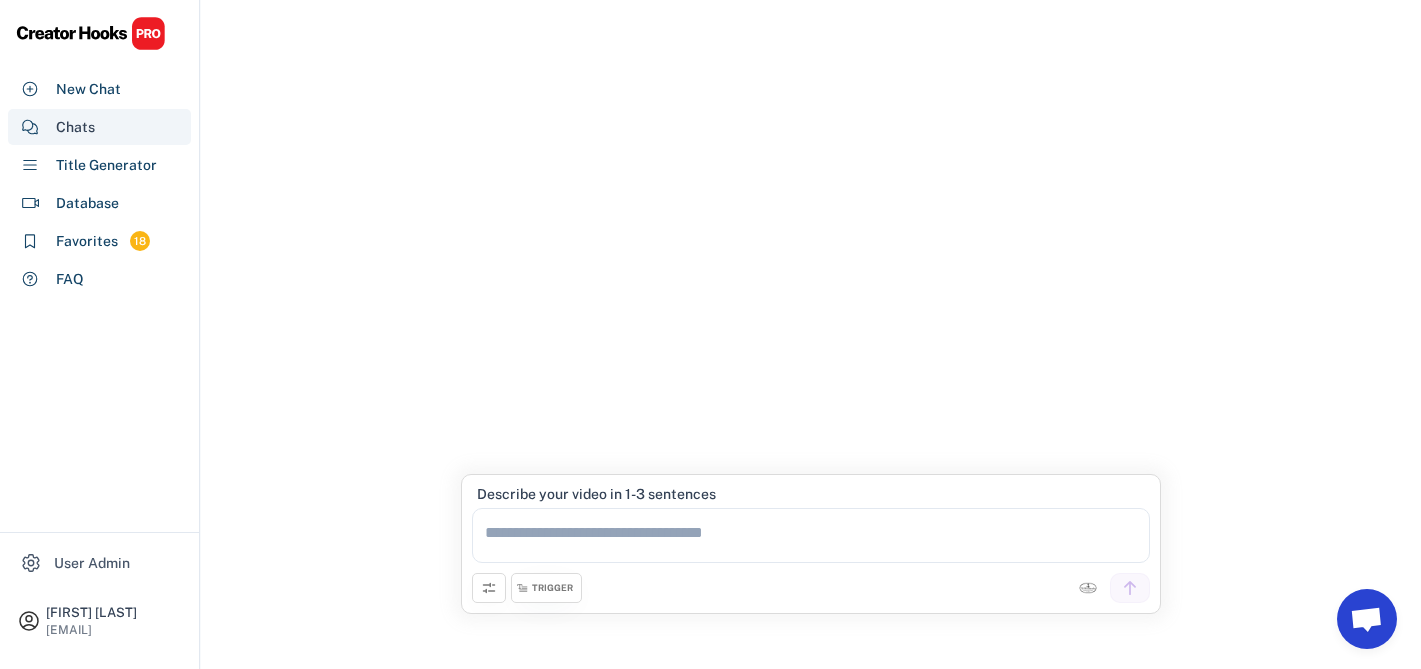 click on "Chats" at bounding box center [75, 127] 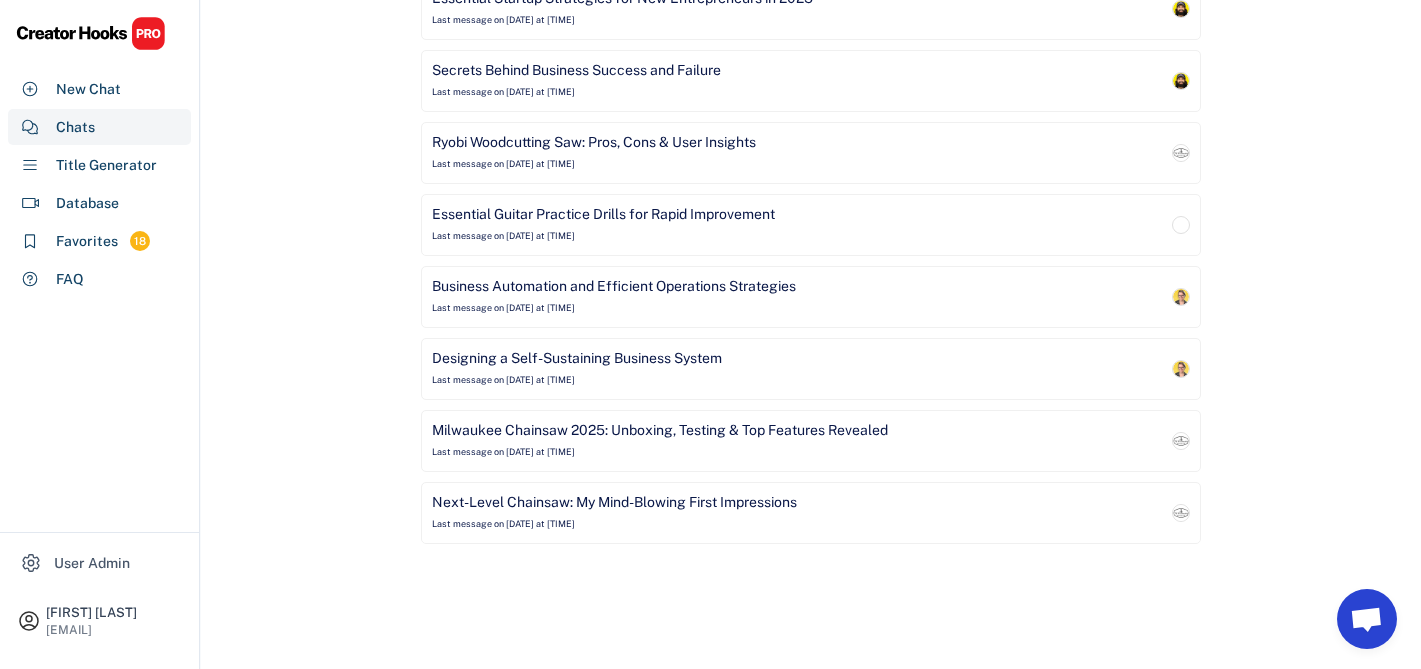 scroll, scrollTop: 0, scrollLeft: 0, axis: both 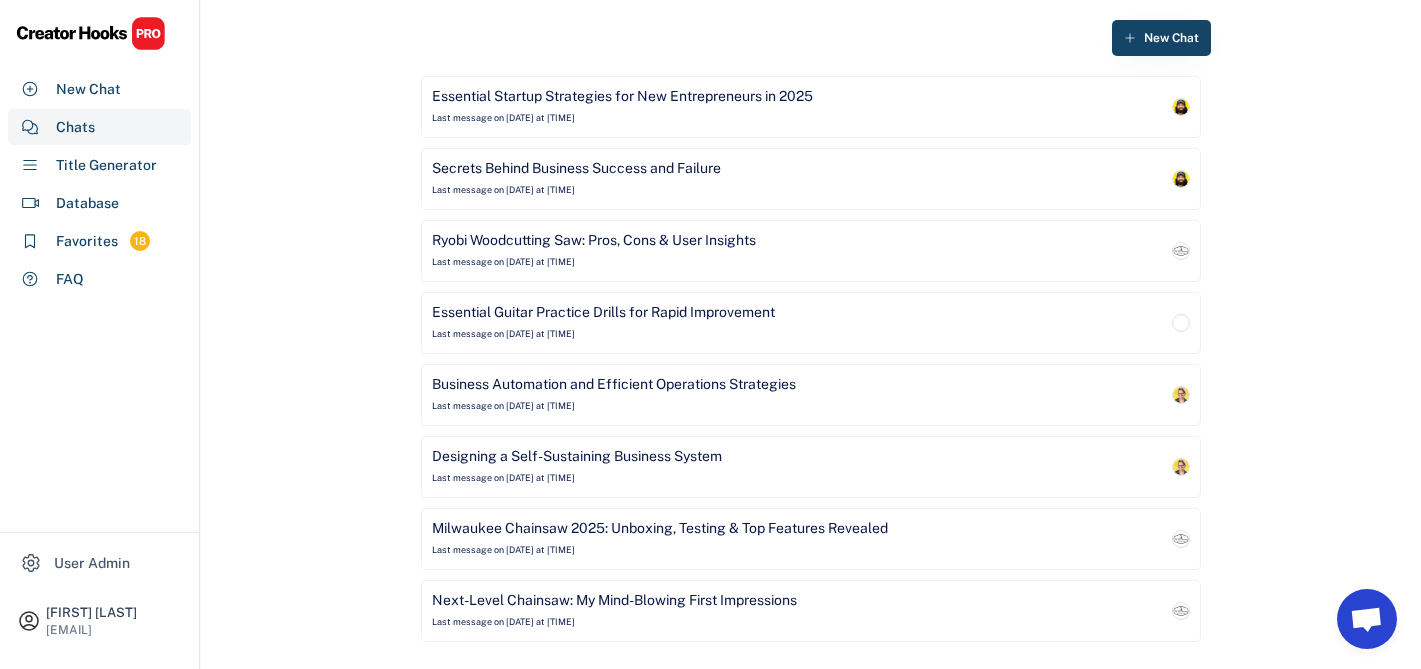 click on "Essential Startup Strategies for New Entrepreneurs in 2025" at bounding box center (622, 97) 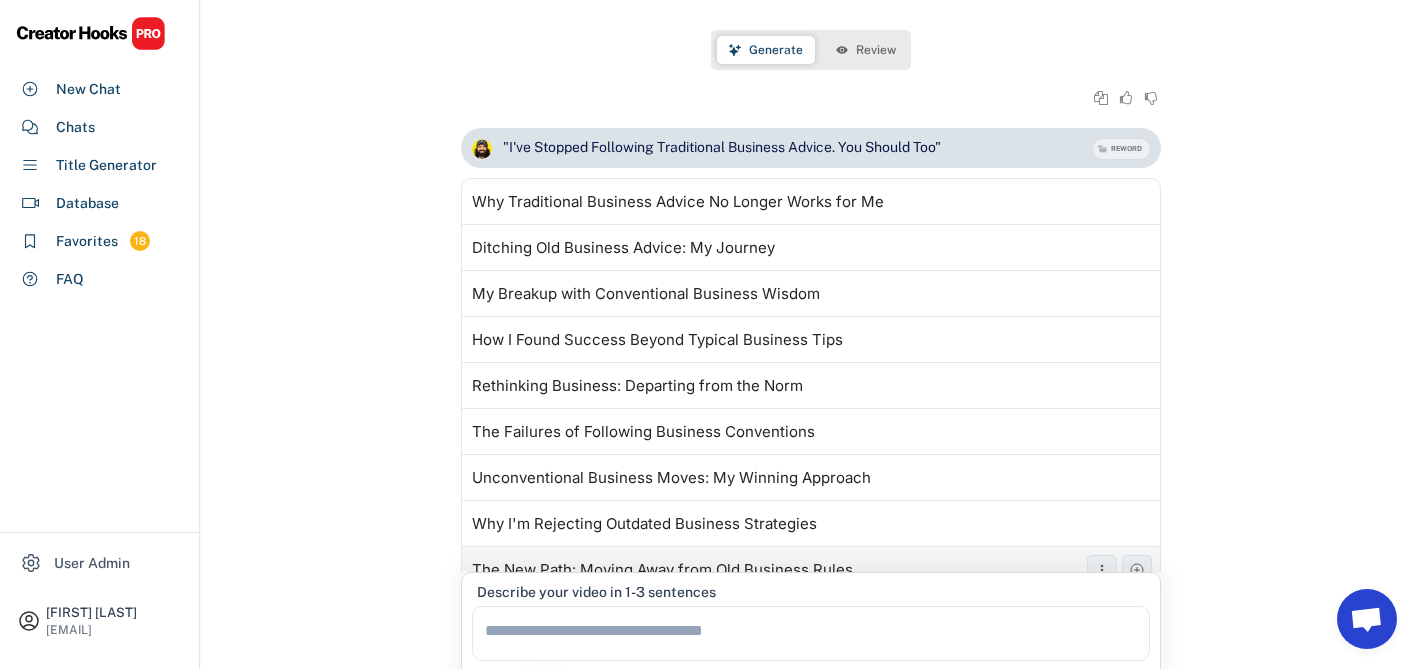 scroll, scrollTop: 11773, scrollLeft: 0, axis: vertical 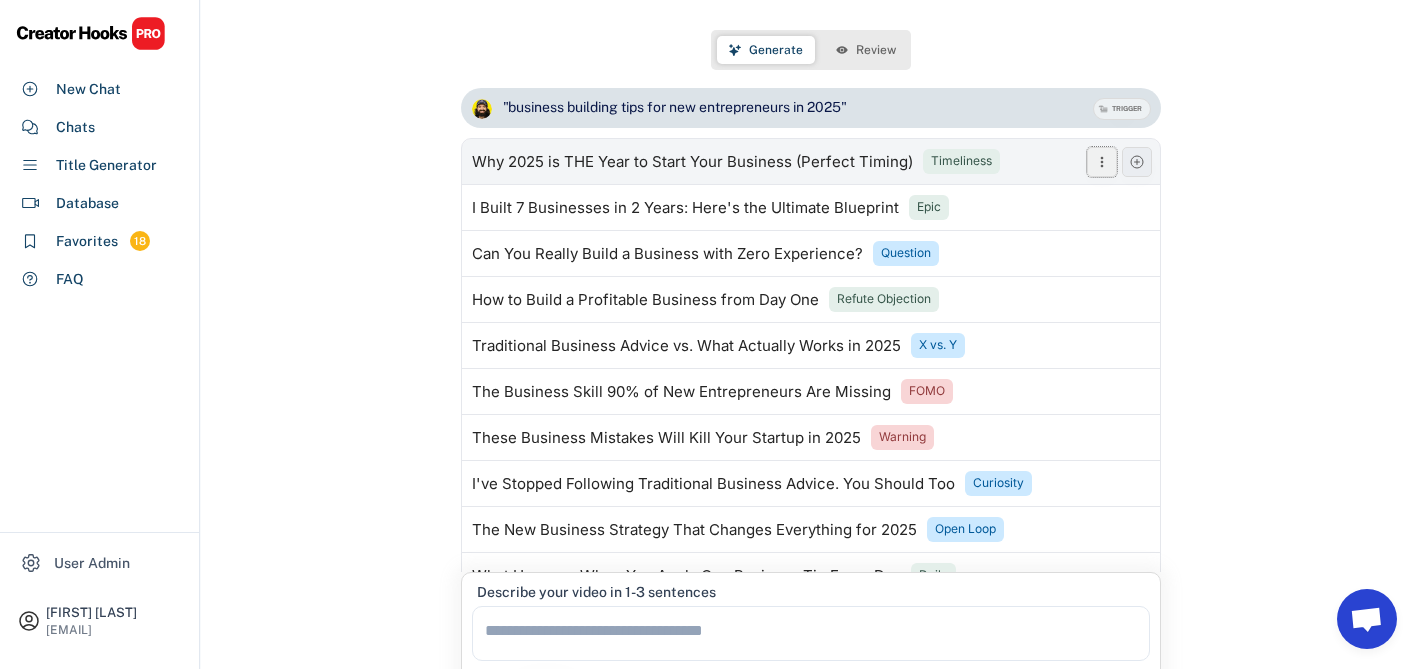 click 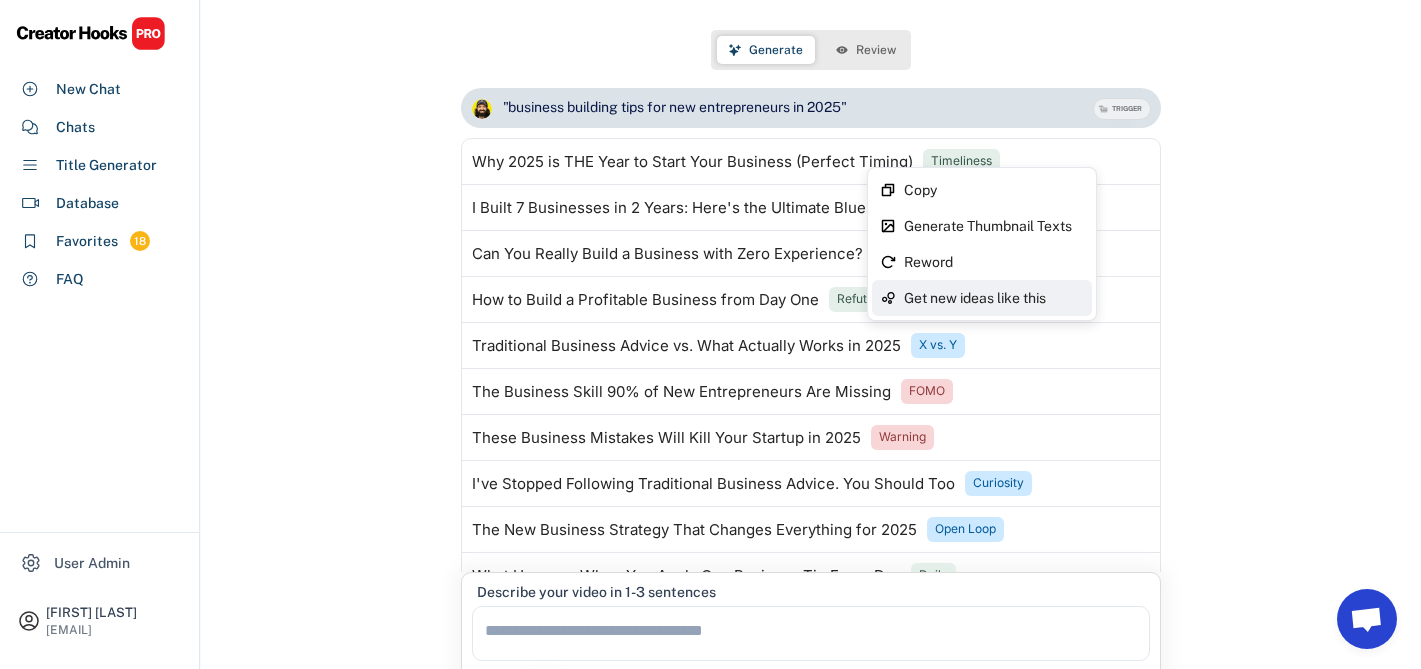 click on "Get new ideas like this" at bounding box center (994, 298) 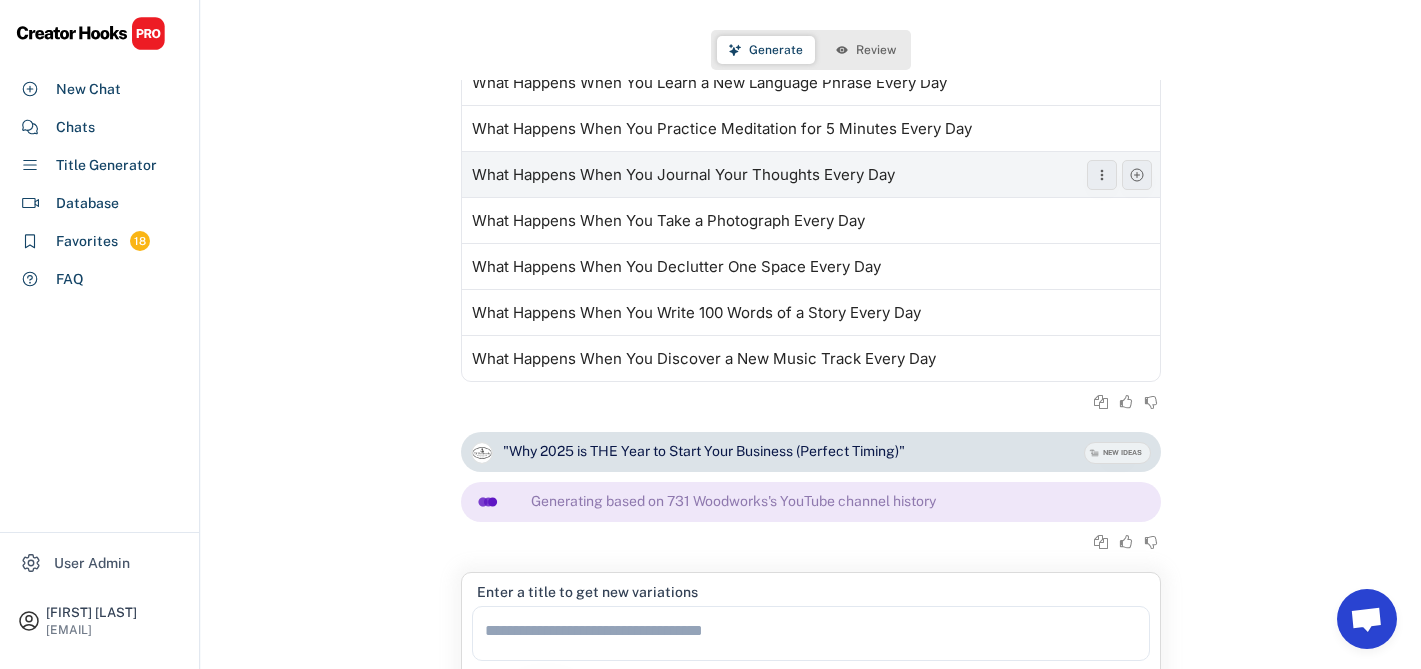 scroll, scrollTop: 13112, scrollLeft: 0, axis: vertical 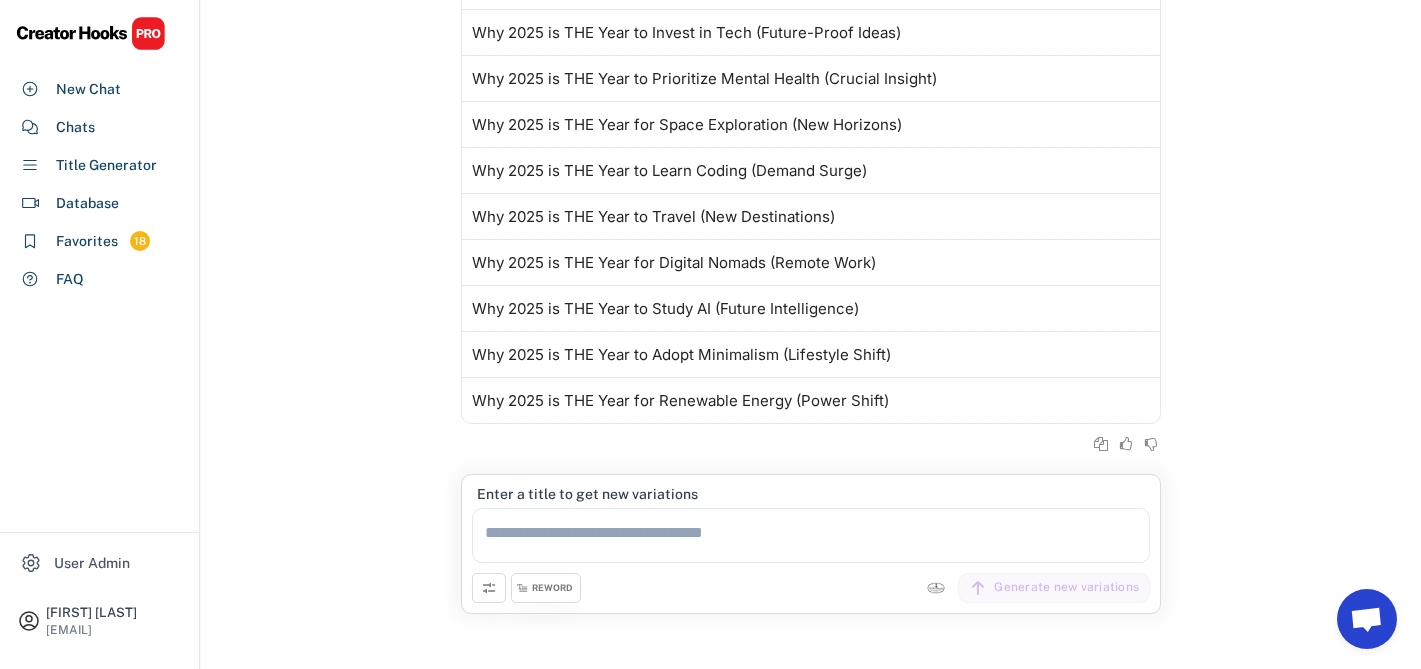 click on "REWORD" at bounding box center (552, 588) 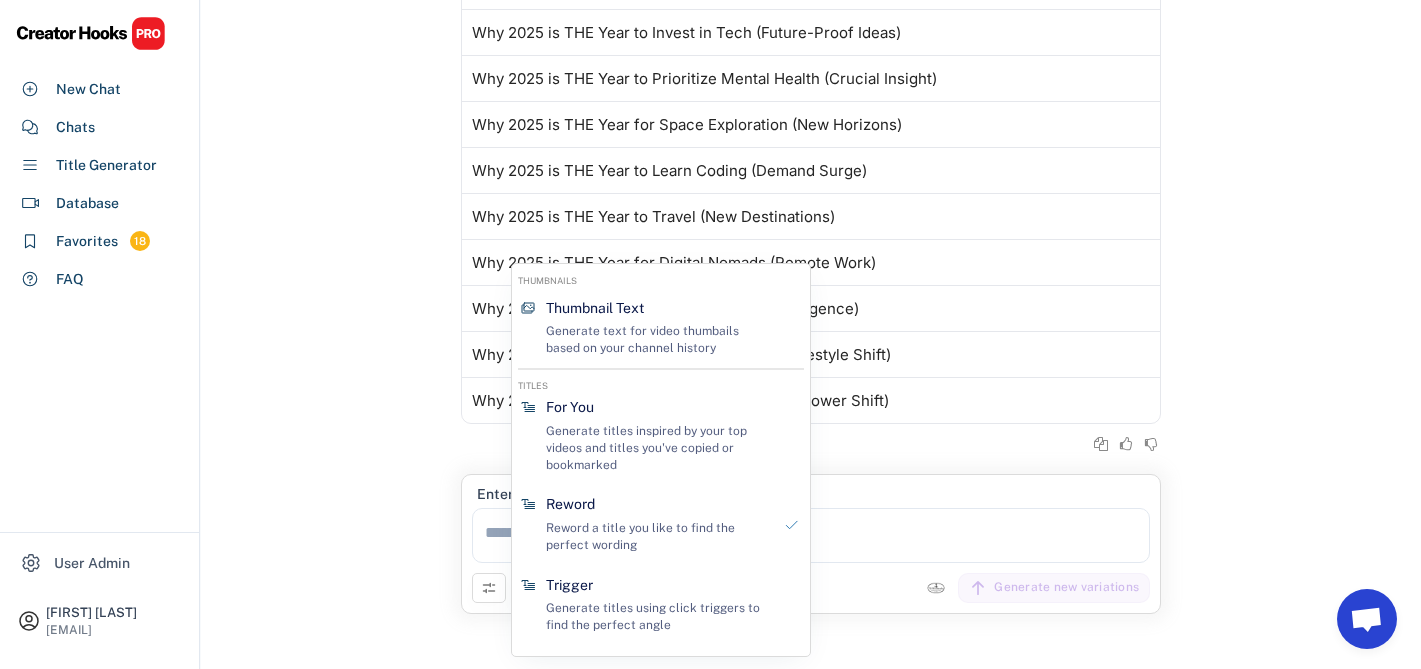 click on ""Why 2025 is THE Year to Start Your Business (Perfect Timing)" NEW IDEAS Generating based on 731 Woodworks's YouTube channel history Why 2025 is THE Year to Go Green (Environmental Trends) Why 2025 is THE Year to Invest in Tech (Future-Proof Ideas) Why 2025 is THE Year to Prioritize Mental Health (Crucial Insight) Why 2025 is THE Year for Space Exploration (New Horizons) Why 2025 is THE Year to Learn Coding (Demand Surge) Why 2025 is THE Year to Travel (New Destinations) Why 2025 is THE Year for Digital Nomads (Remote Work) Why 2025 is THE Year to Study AI (Future Intelligence) Why 2025 is THE Year to Adopt Minimalism (Lifestyle Shift) Why 2025 is THE Year for Renewable Energy (Power Shift)" at bounding box center [811, 193] 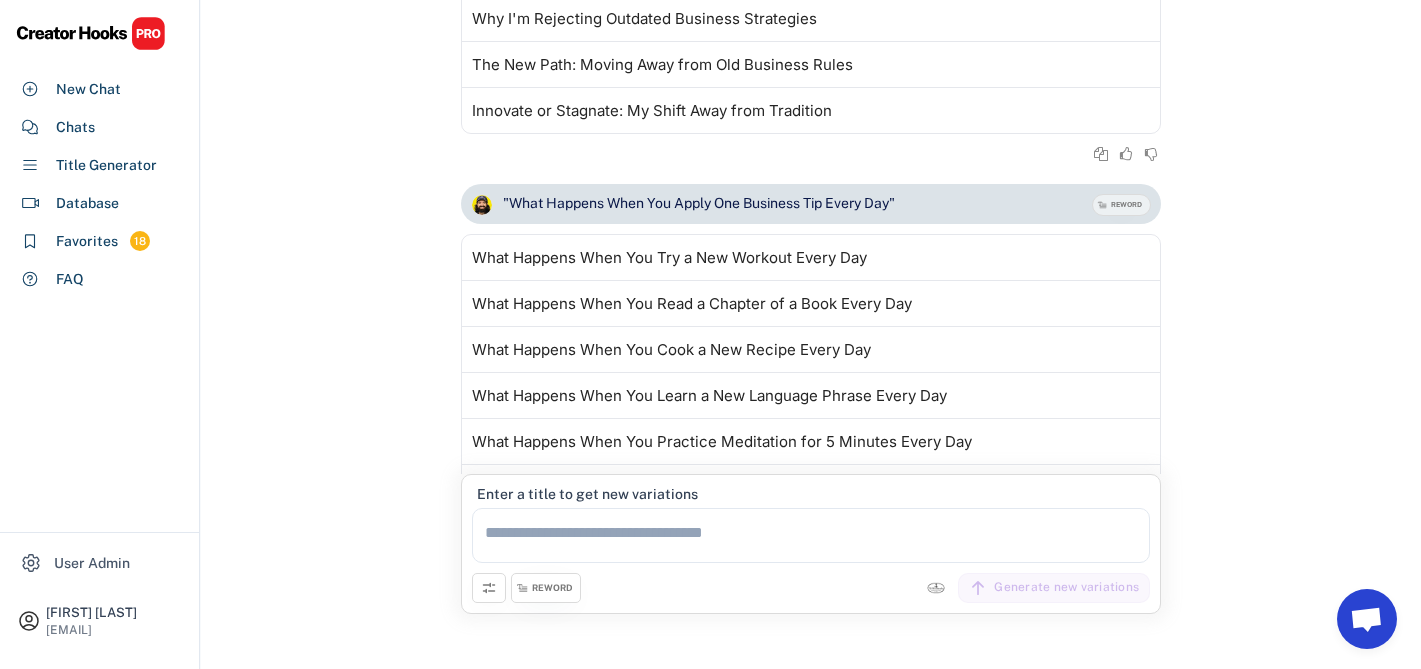 scroll, scrollTop: 12648, scrollLeft: 0, axis: vertical 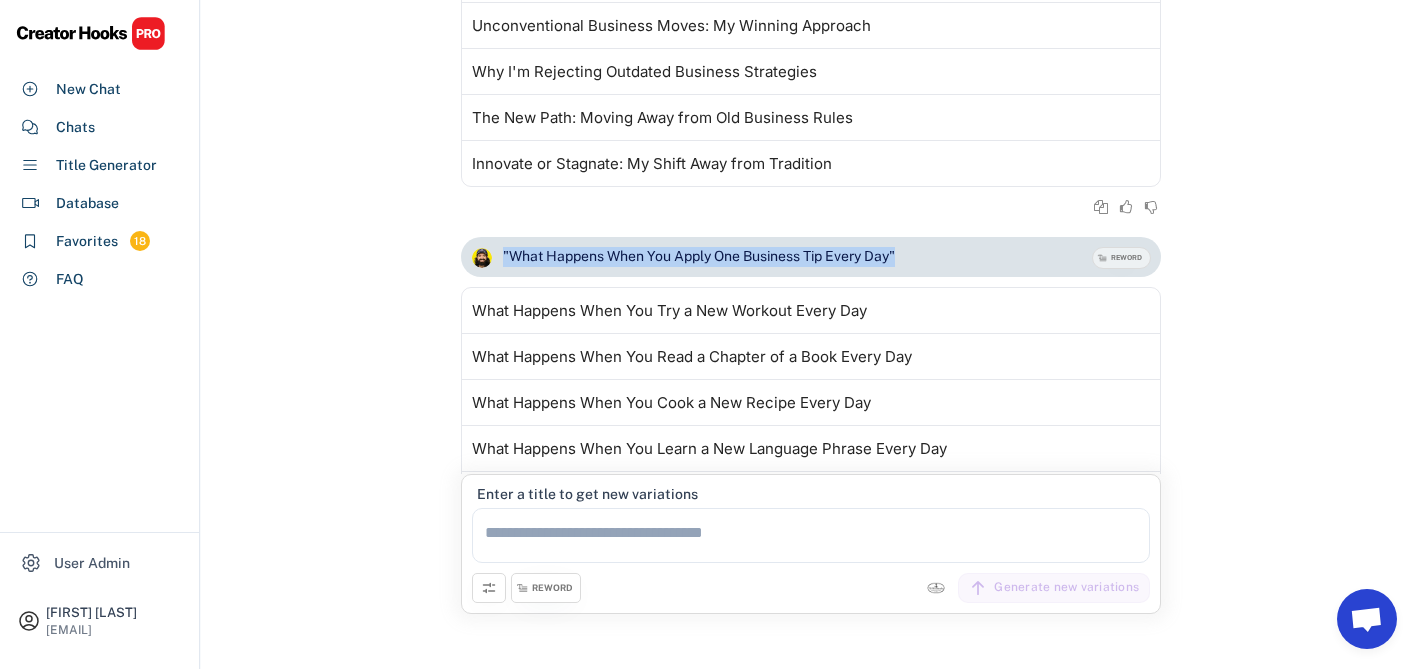 drag, startPoint x: 867, startPoint y: 253, endPoint x: 500, endPoint y: 253, distance: 367 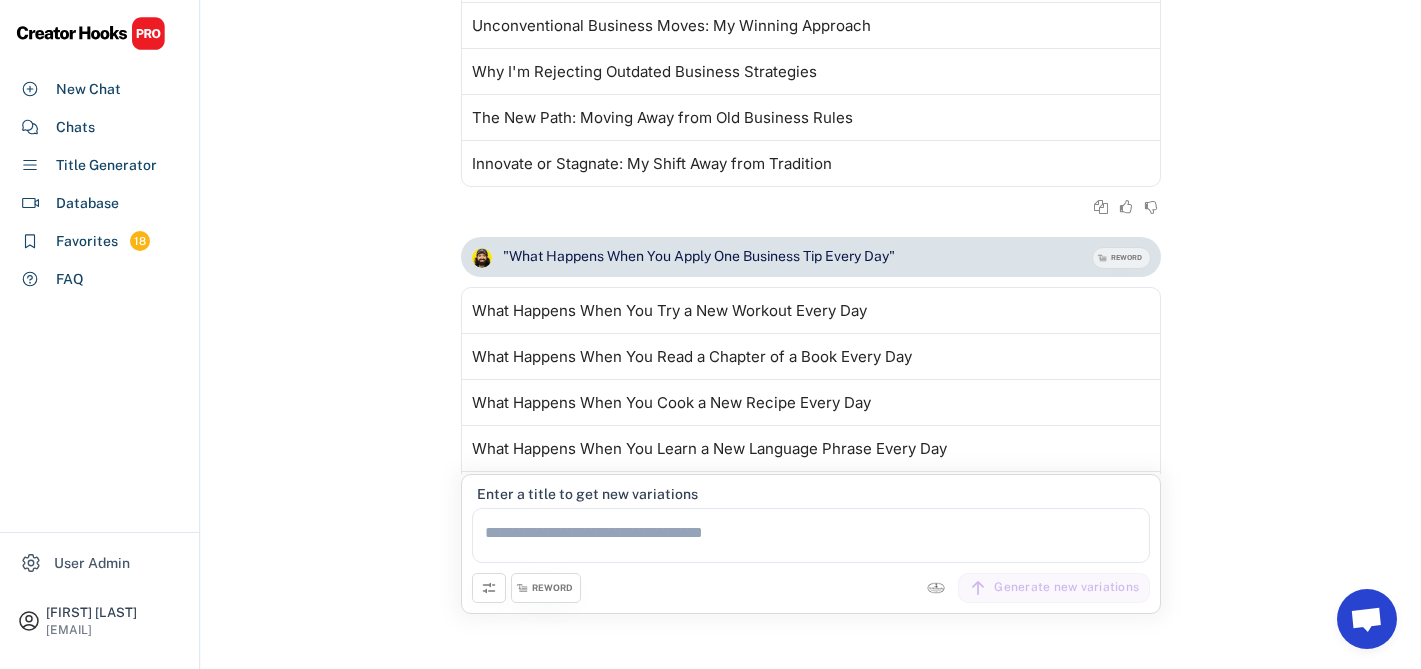 paste on "**********" 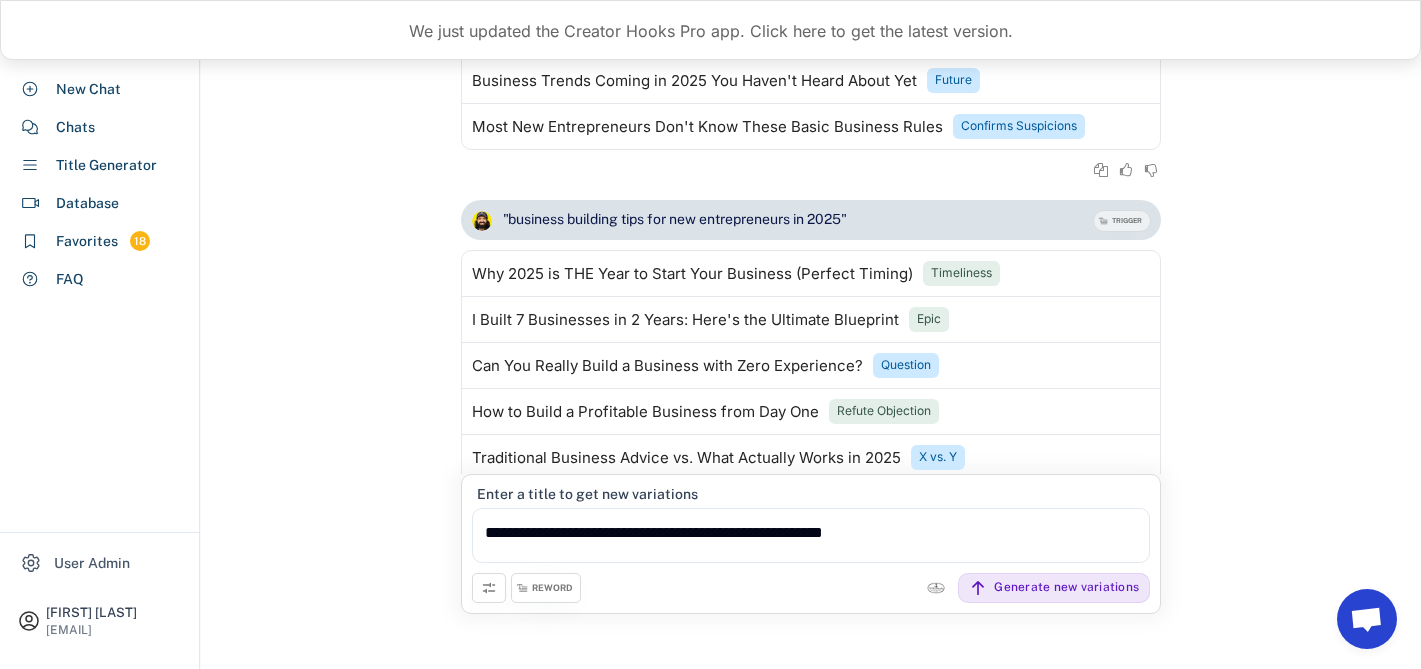 scroll, scrollTop: 11517, scrollLeft: 0, axis: vertical 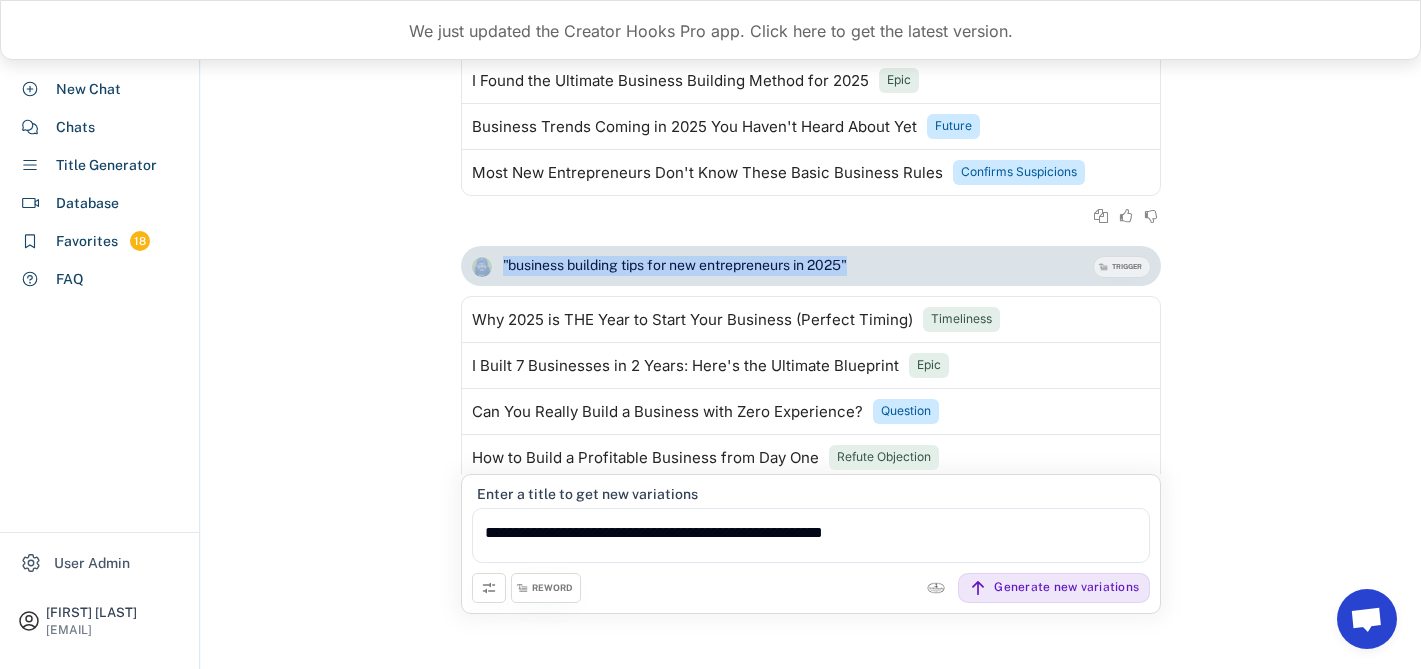 drag, startPoint x: 861, startPoint y: 262, endPoint x: 439, endPoint y: 262, distance: 422 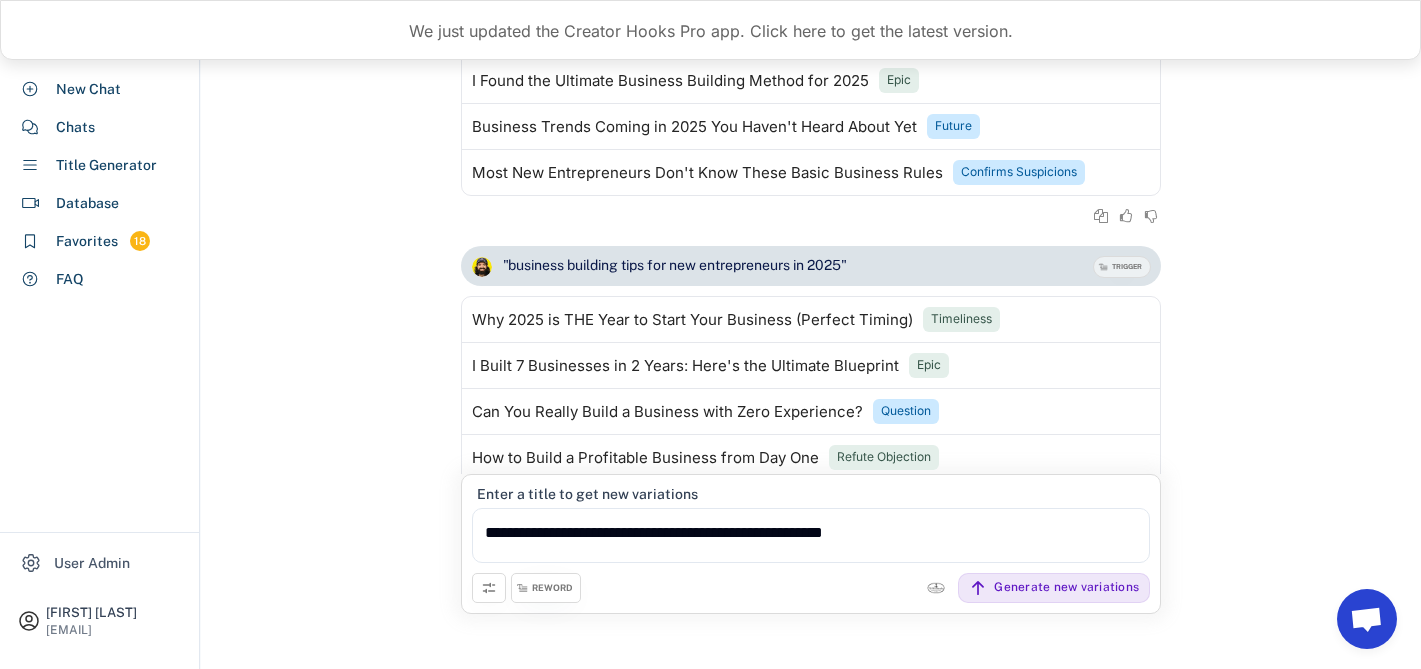 click on "**********" at bounding box center [811, 535] 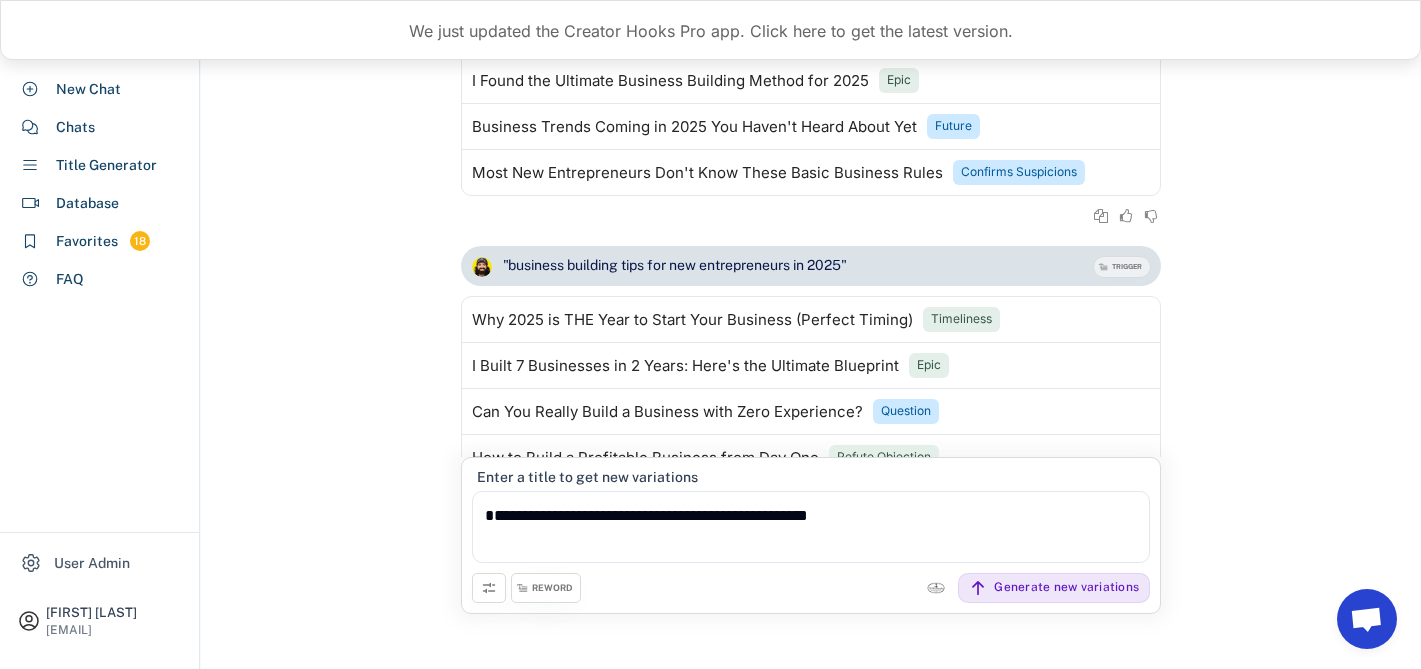type on "**********" 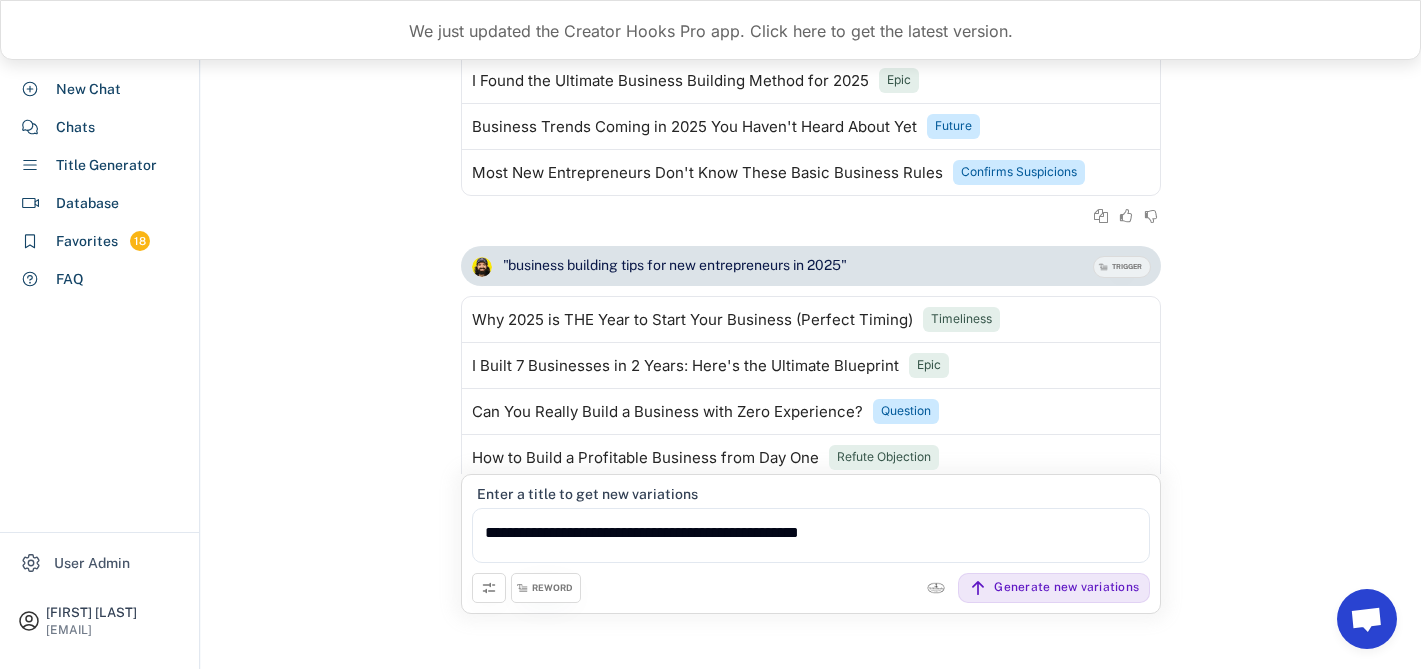 click on "**********" at bounding box center (811, 535) 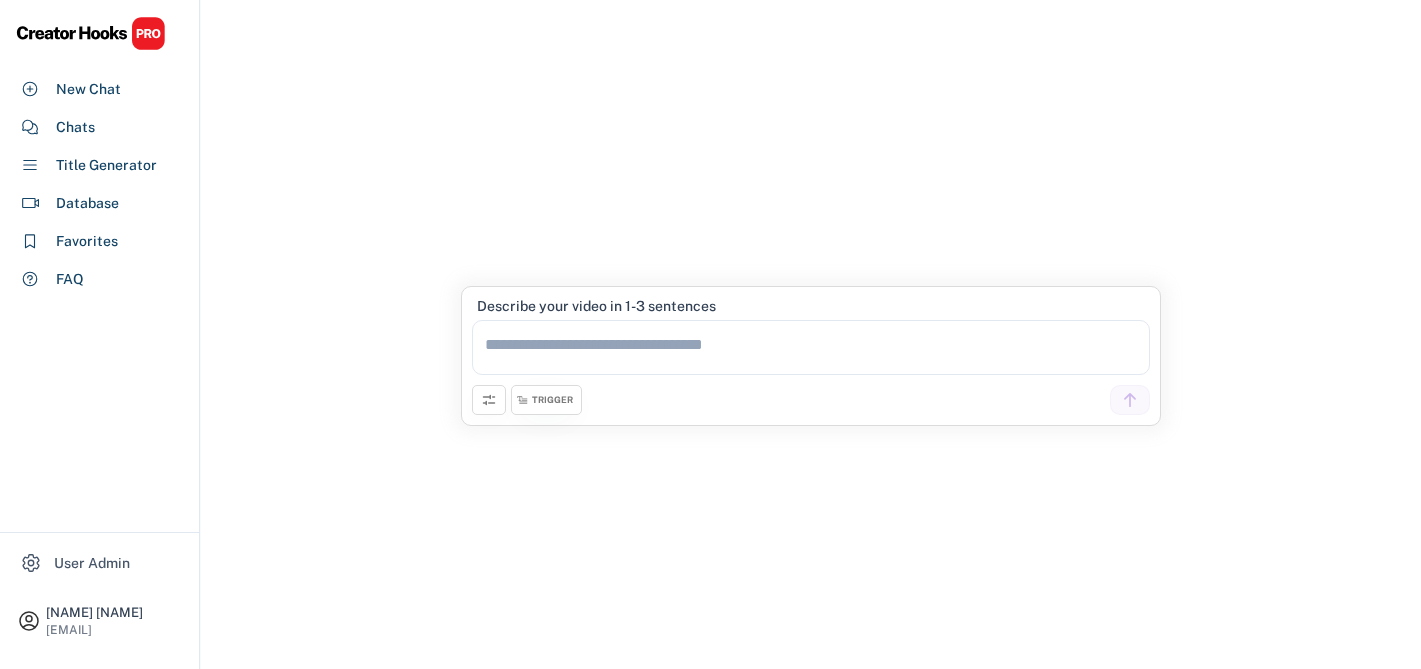 scroll, scrollTop: 98, scrollLeft: 0, axis: vertical 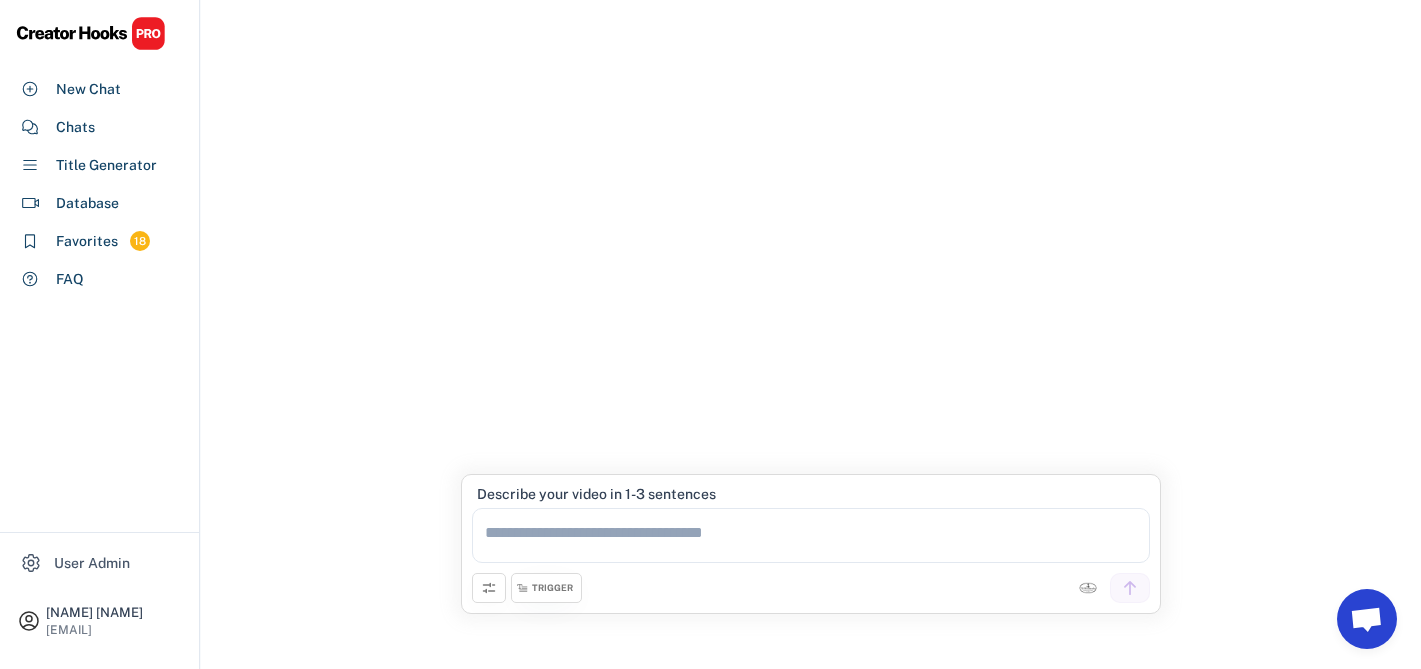 click at bounding box center (811, 535) 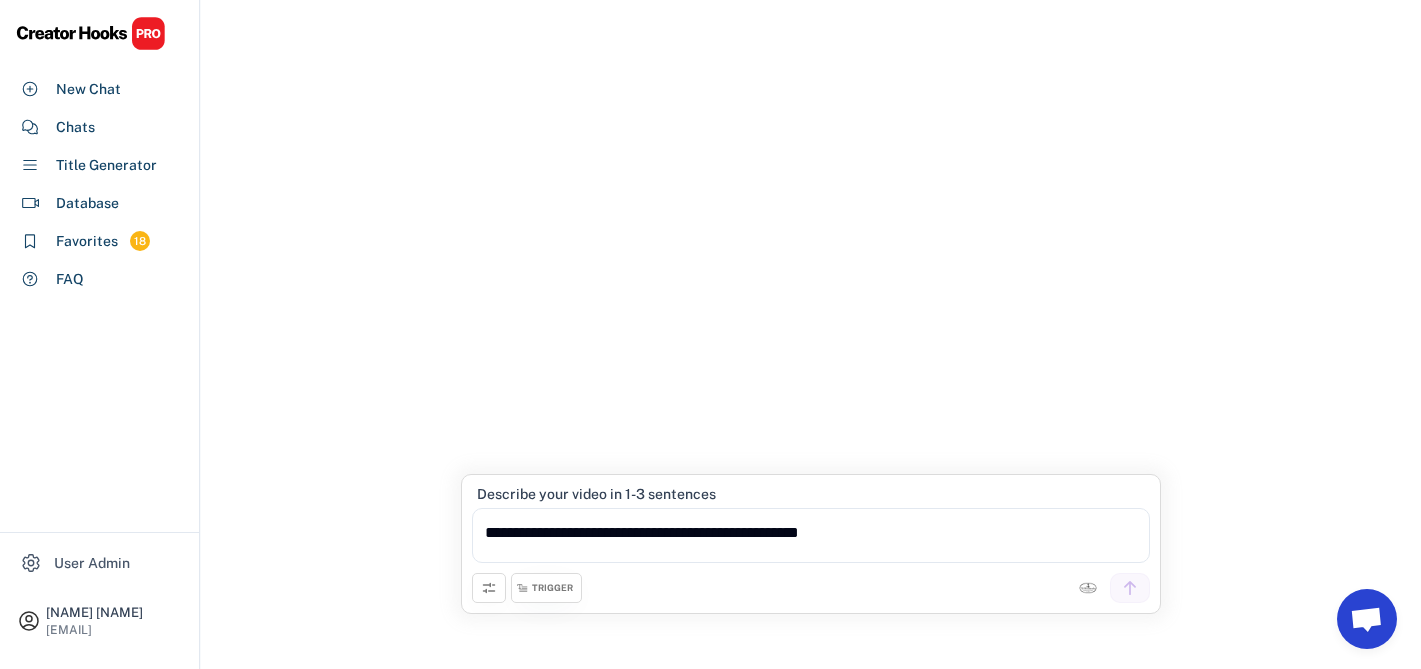 type on "**********" 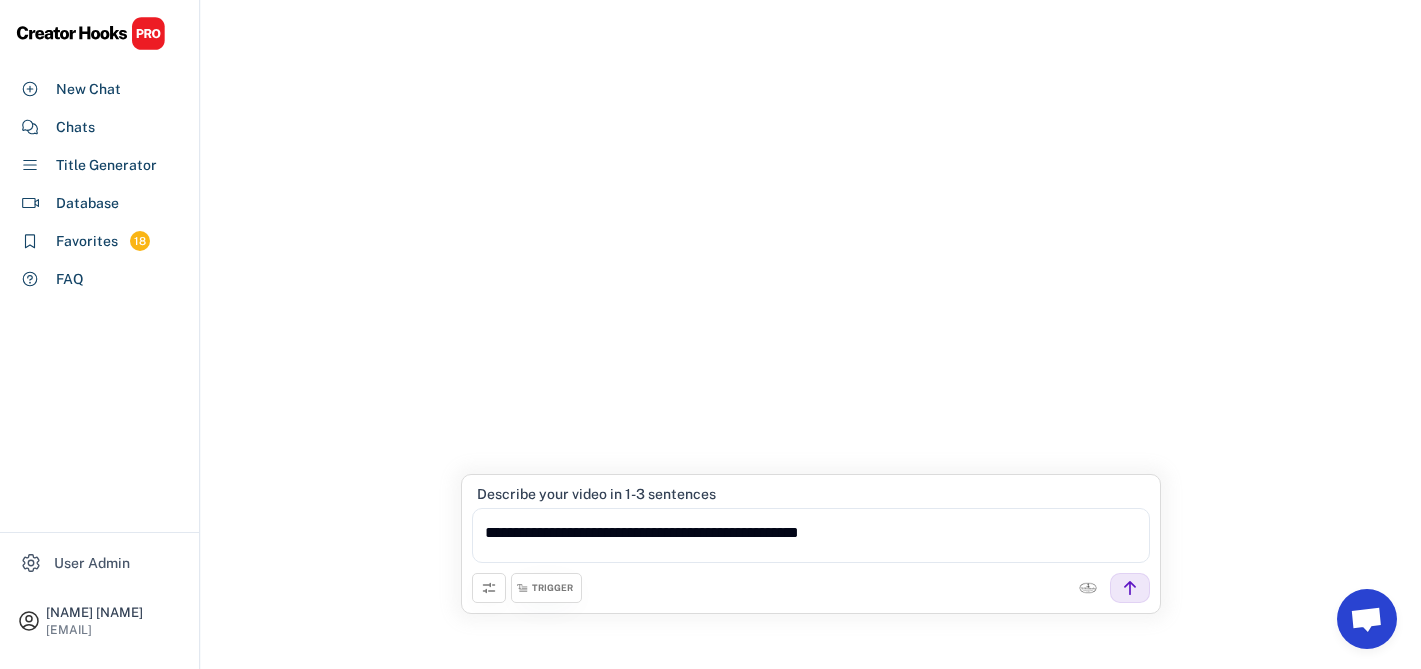 click at bounding box center (1087, 588) 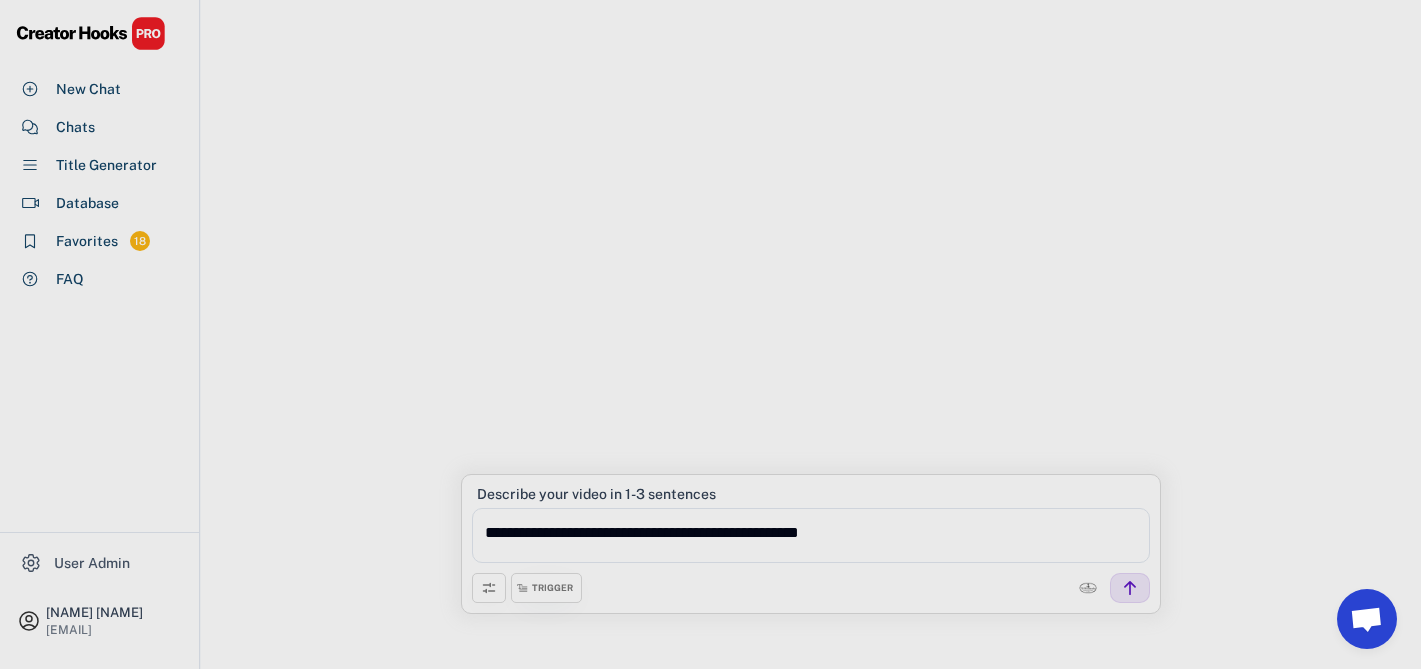 select on "**********" 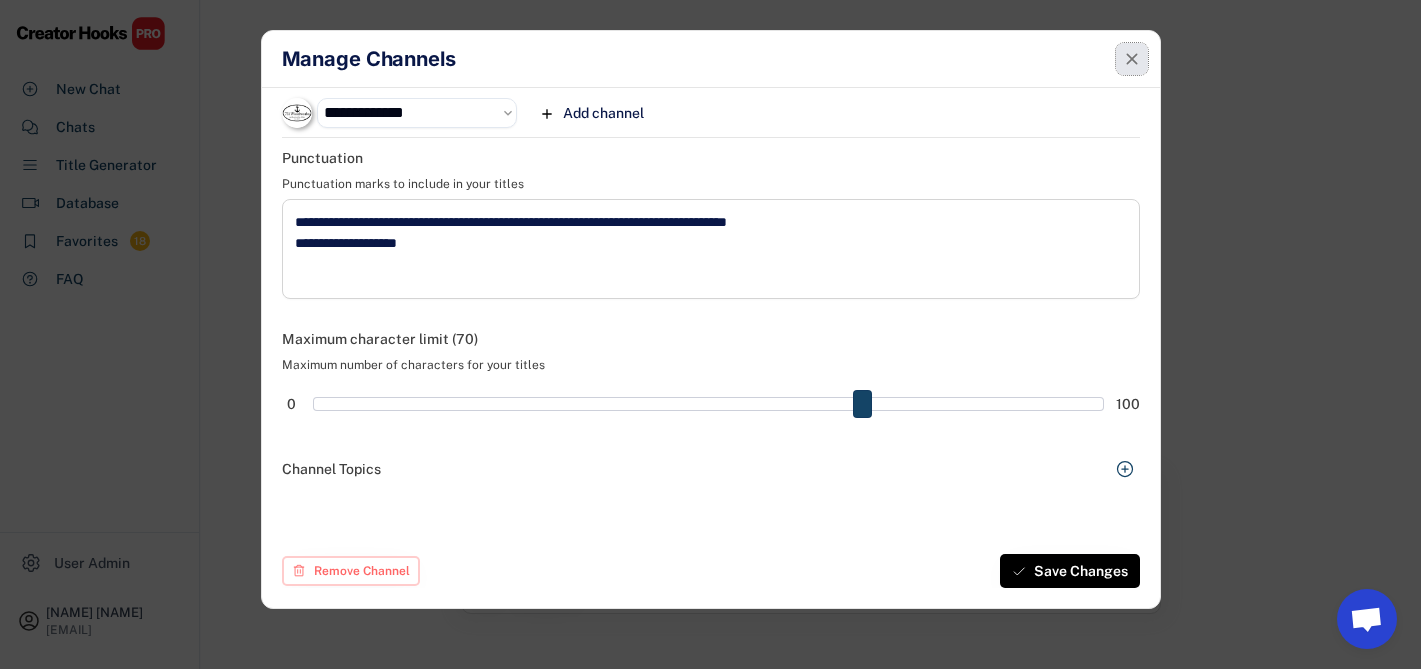 click 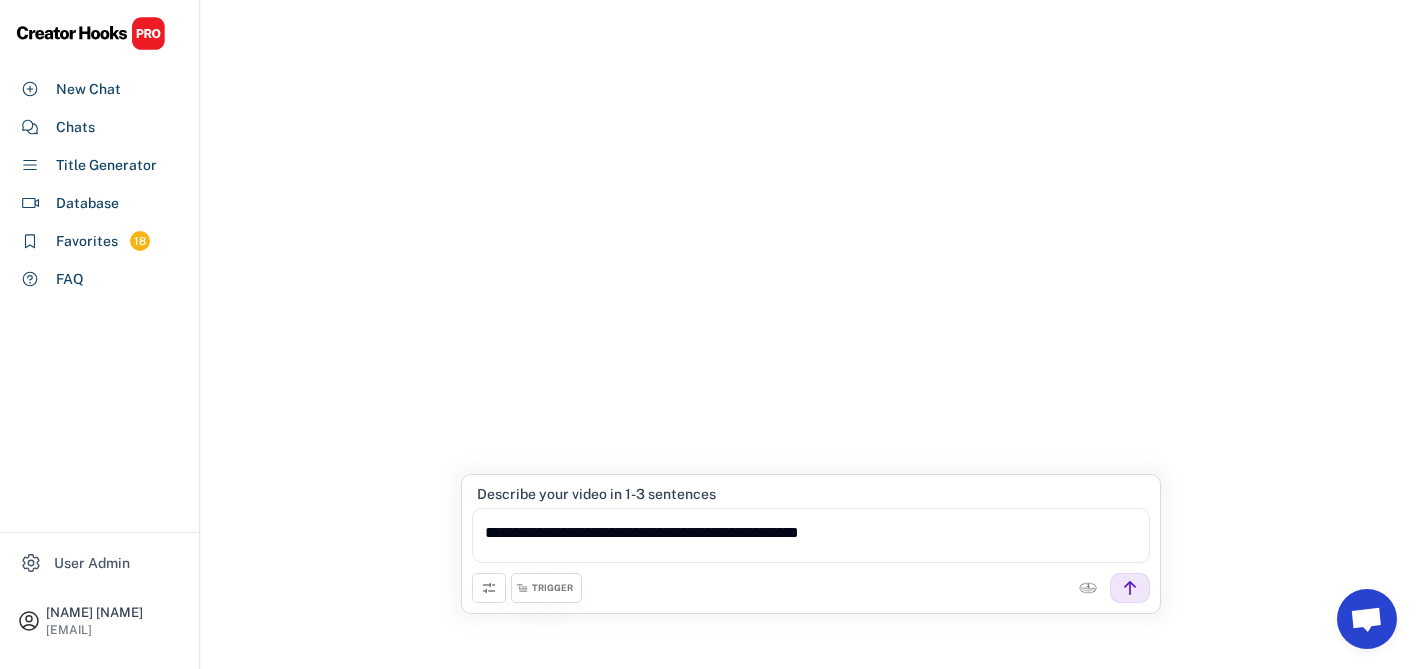click on "**********" at bounding box center [811, 535] 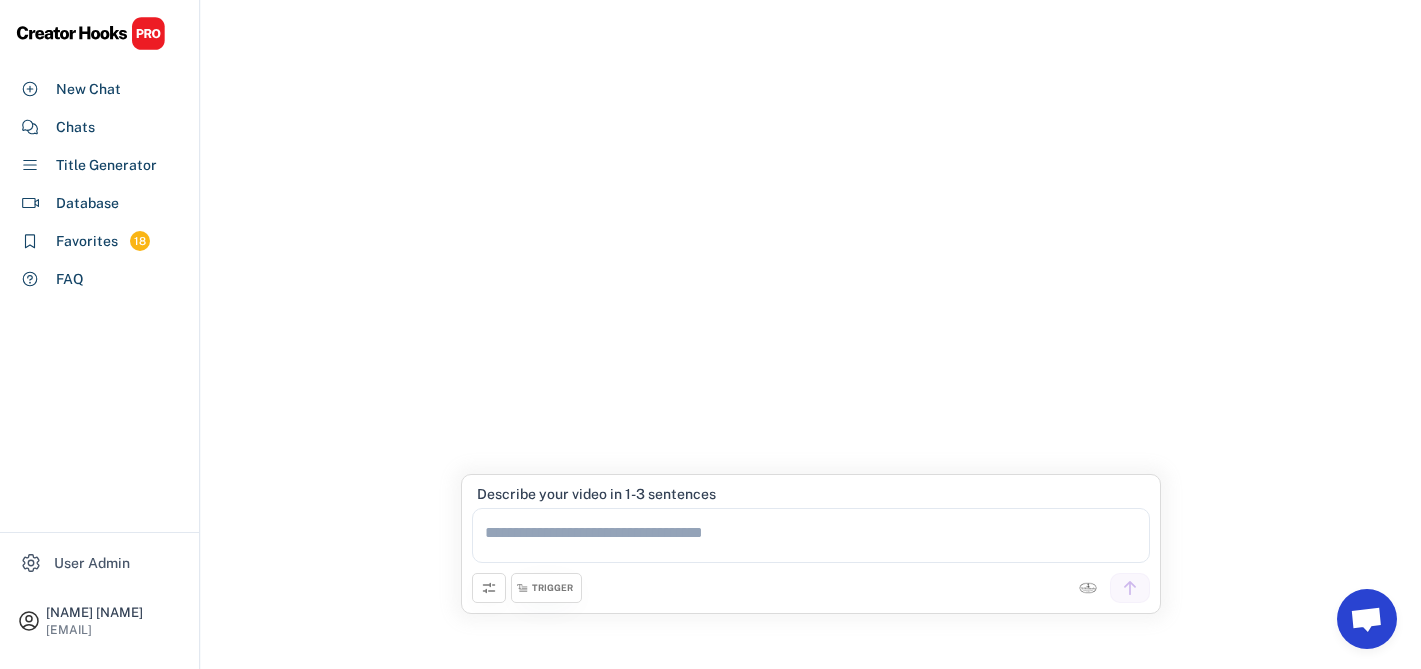 type 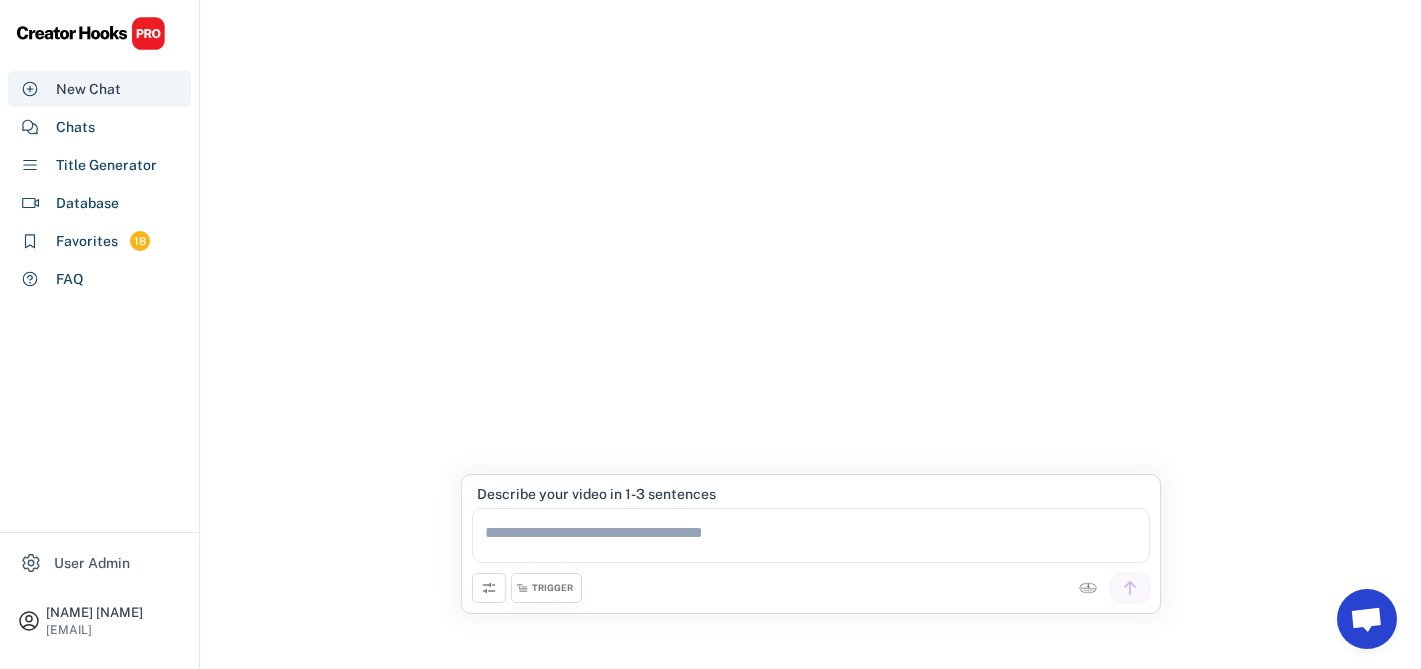 click on "New Chat" at bounding box center [88, 89] 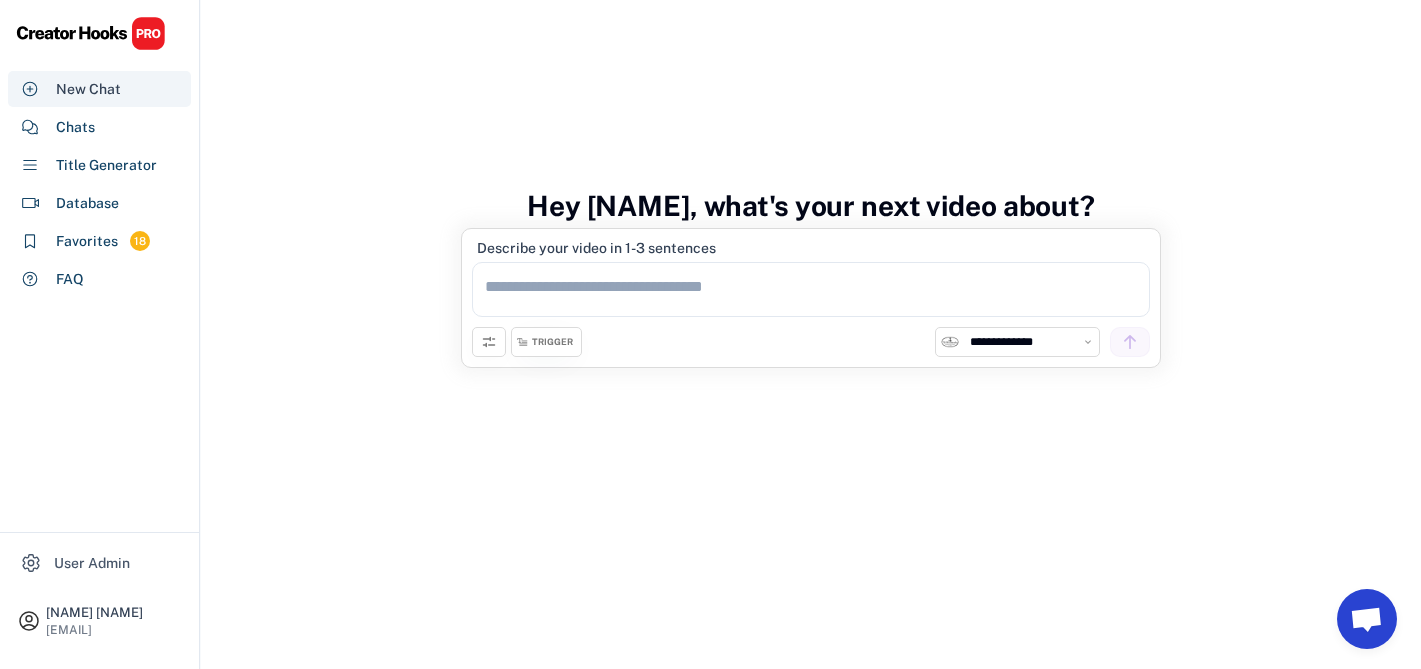 scroll, scrollTop: 75, scrollLeft: 0, axis: vertical 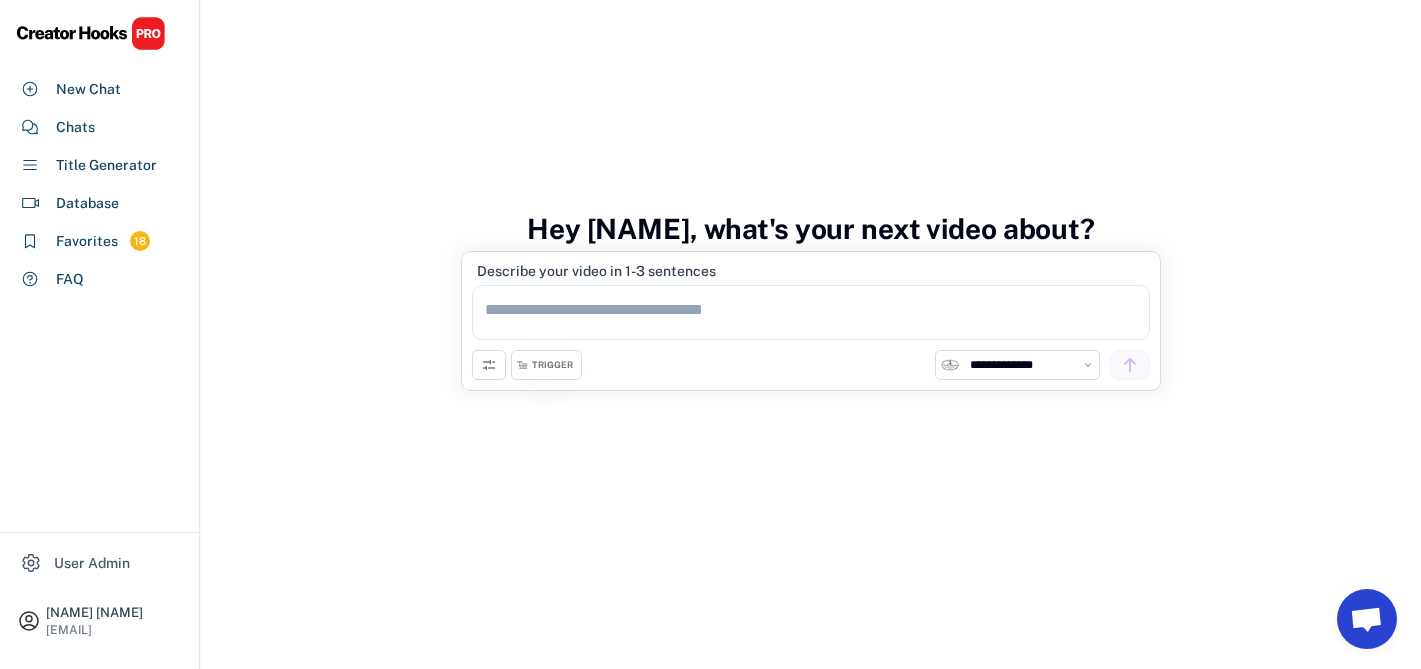 click on "**********" at bounding box center [1029, 365] 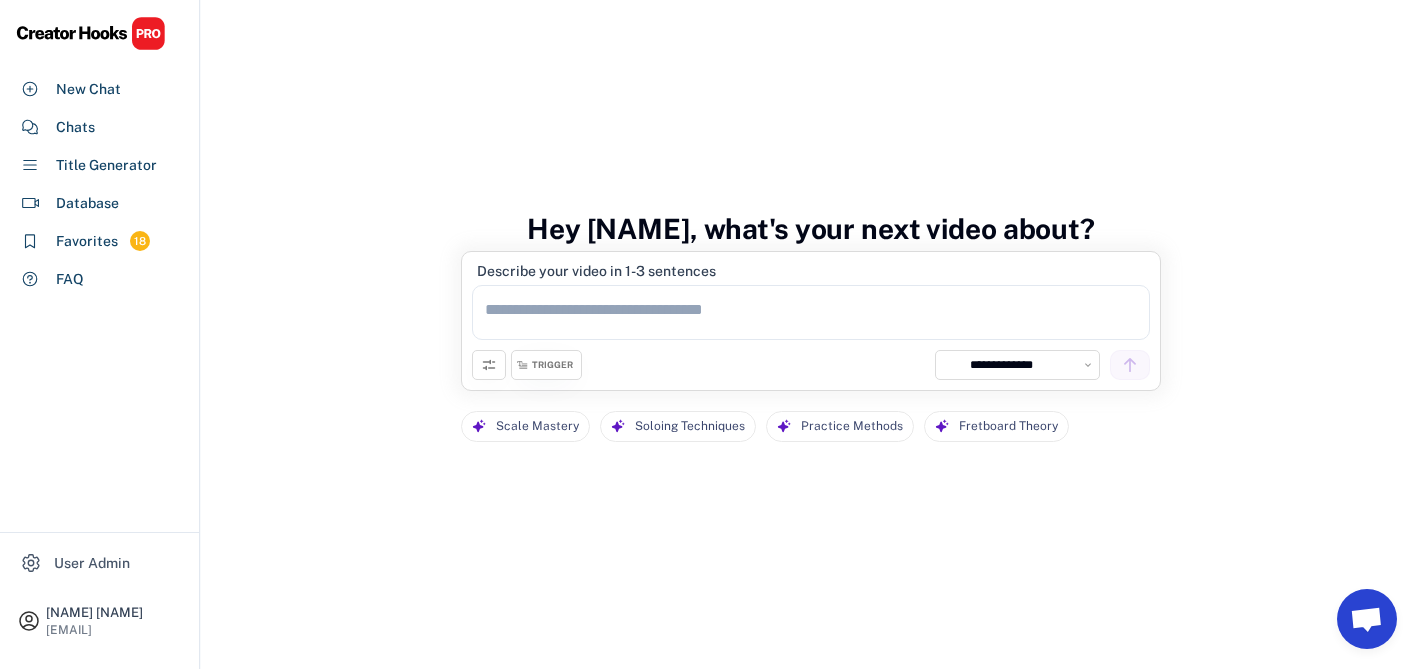 click on "**********" at bounding box center [1029, 365] 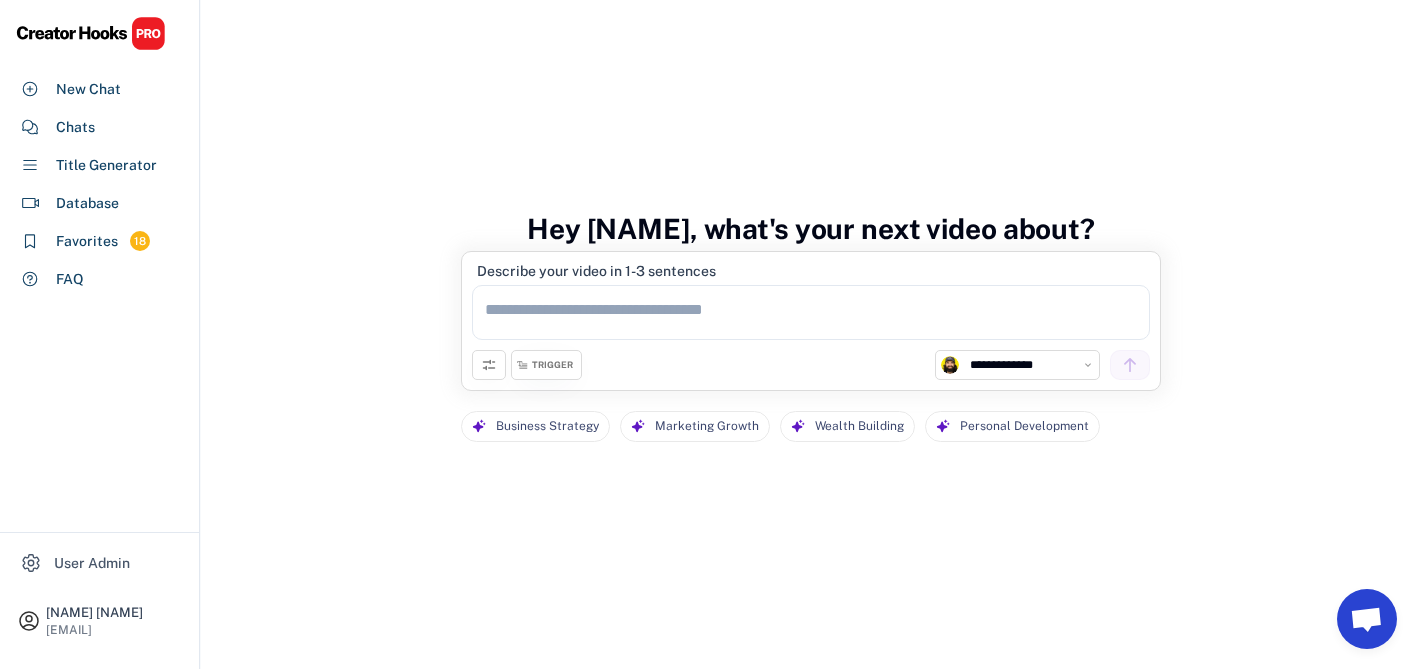 click at bounding box center (811, 312) 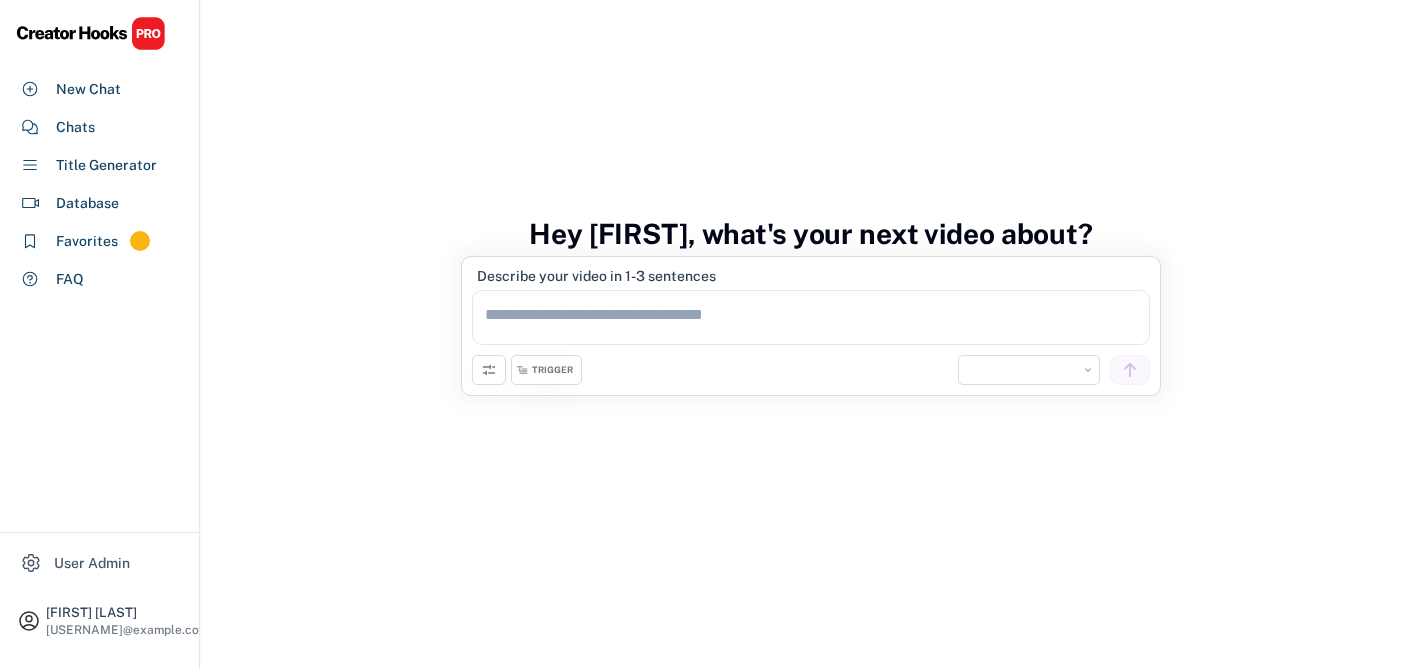 scroll, scrollTop: 98, scrollLeft: 0, axis: vertical 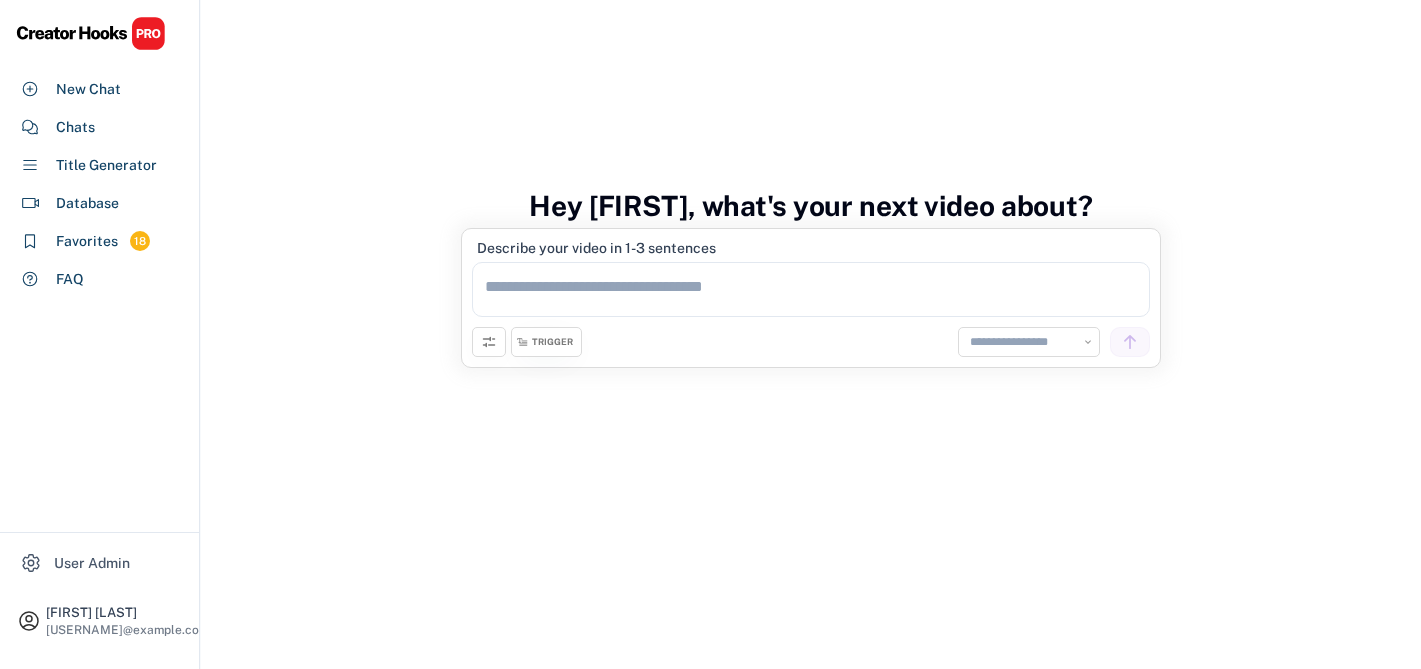 select on "**********" 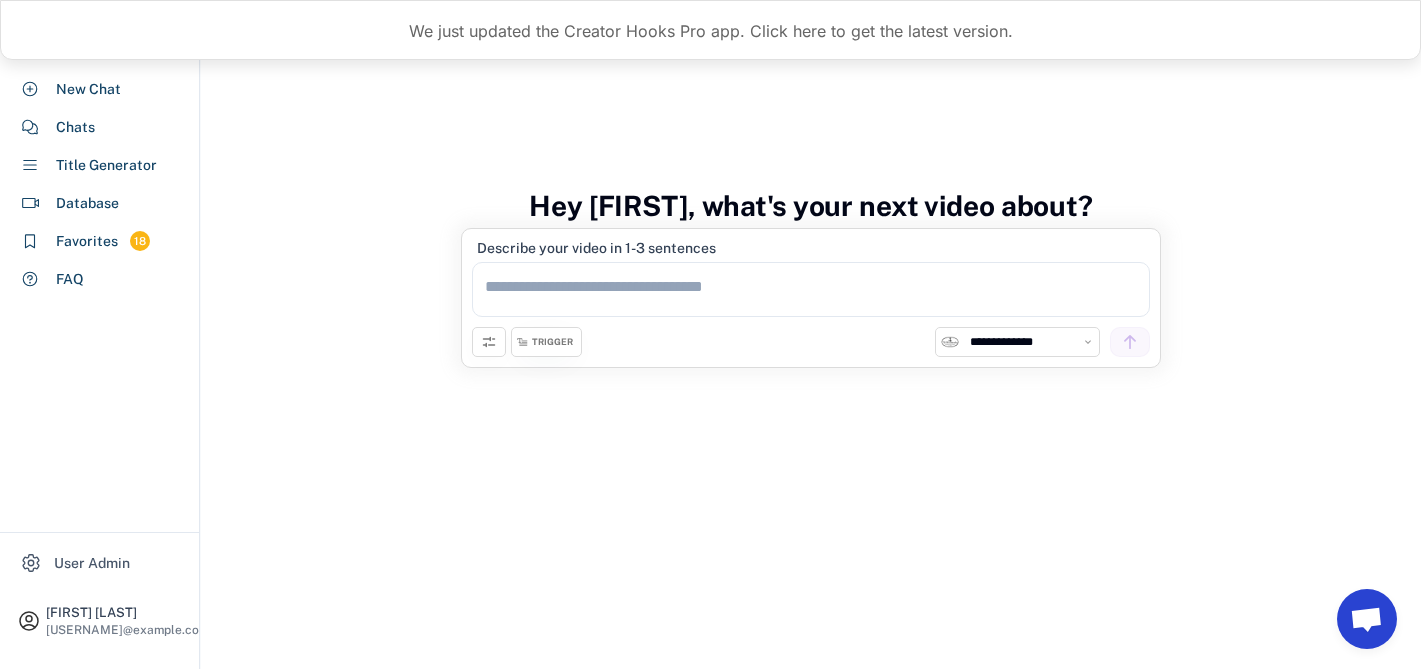 click at bounding box center [811, 289] 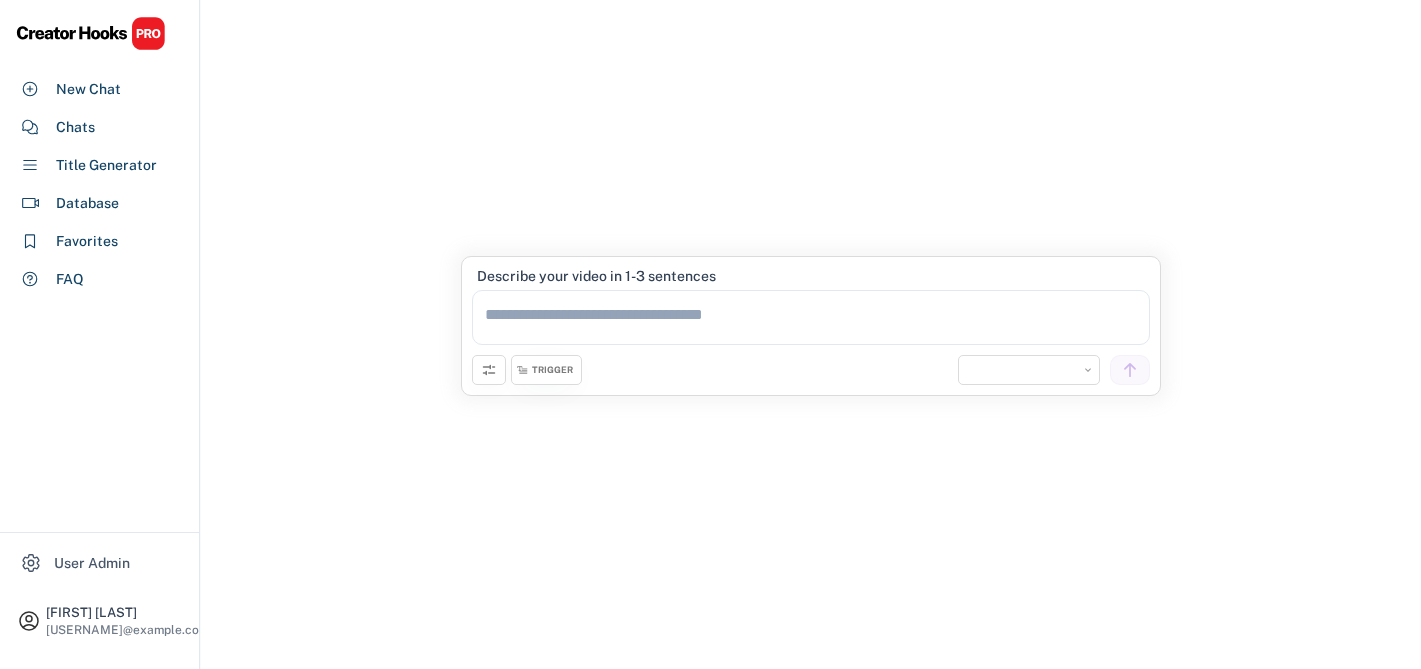 scroll, scrollTop: 98, scrollLeft: 0, axis: vertical 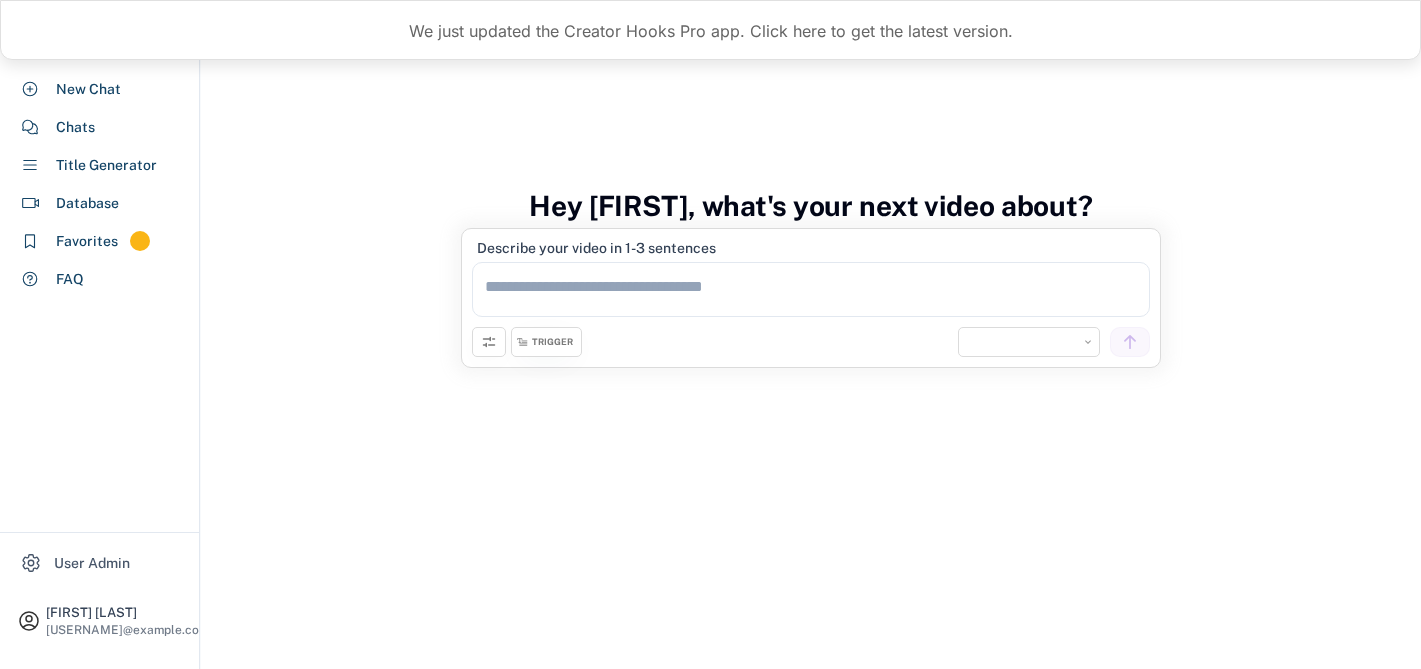 select on "**********" 